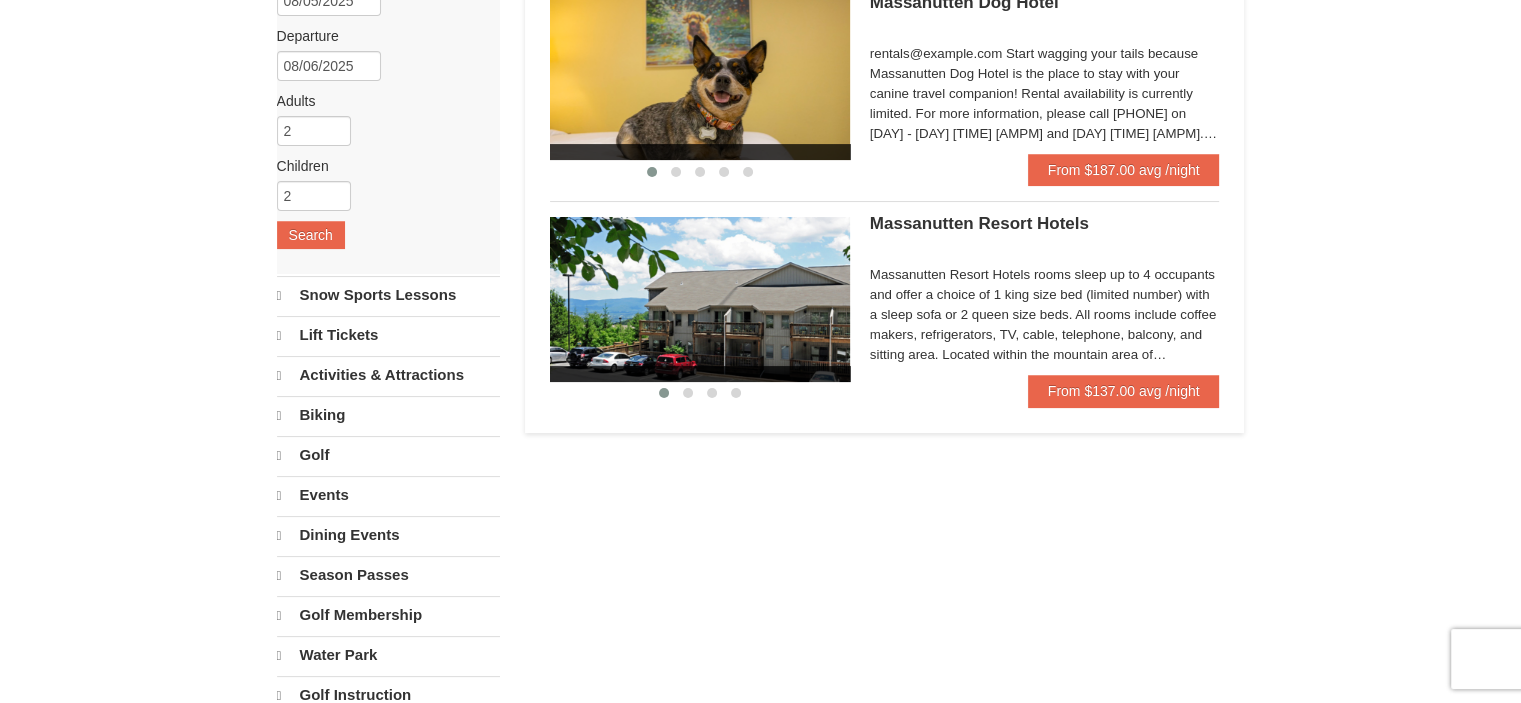 scroll, scrollTop: 221, scrollLeft: 0, axis: vertical 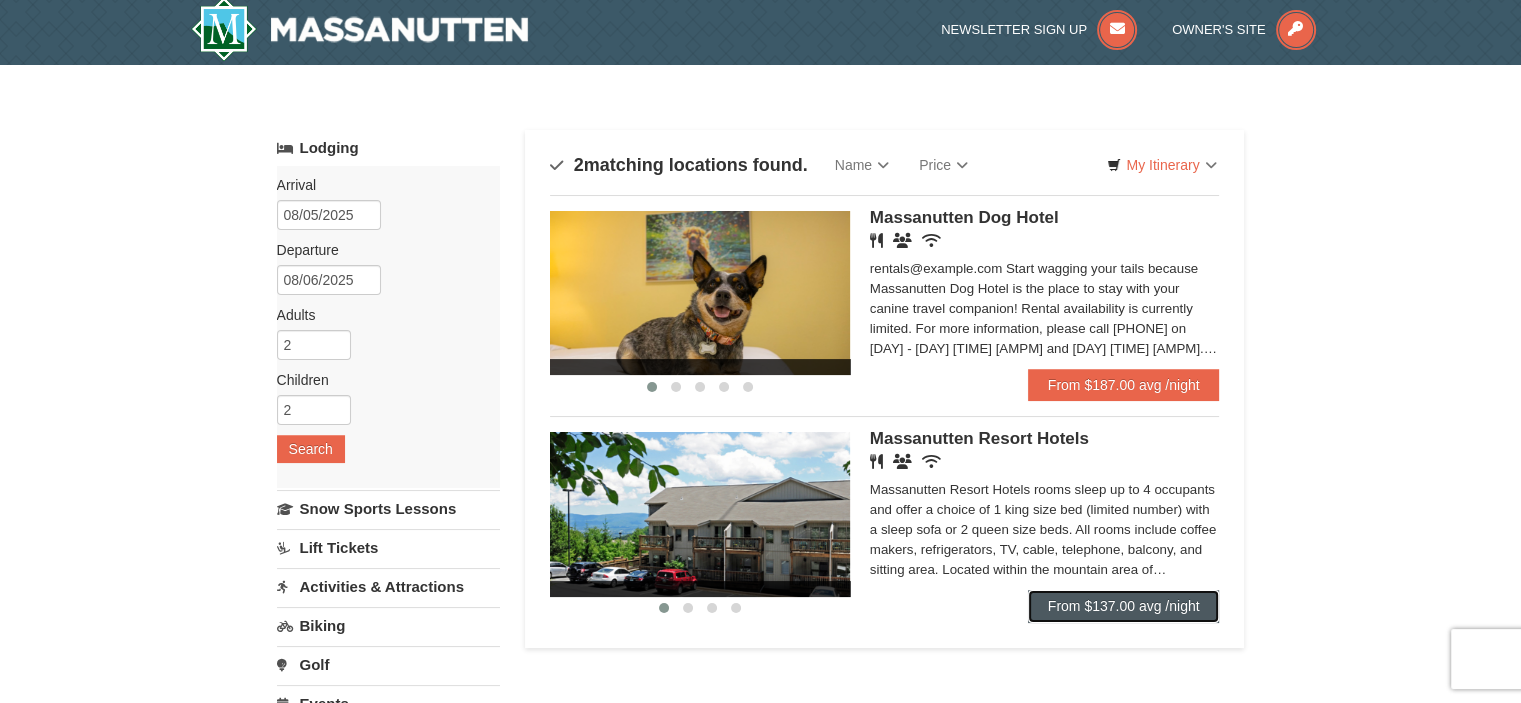 click on "From $137.00 avg /night" at bounding box center (1124, 606) 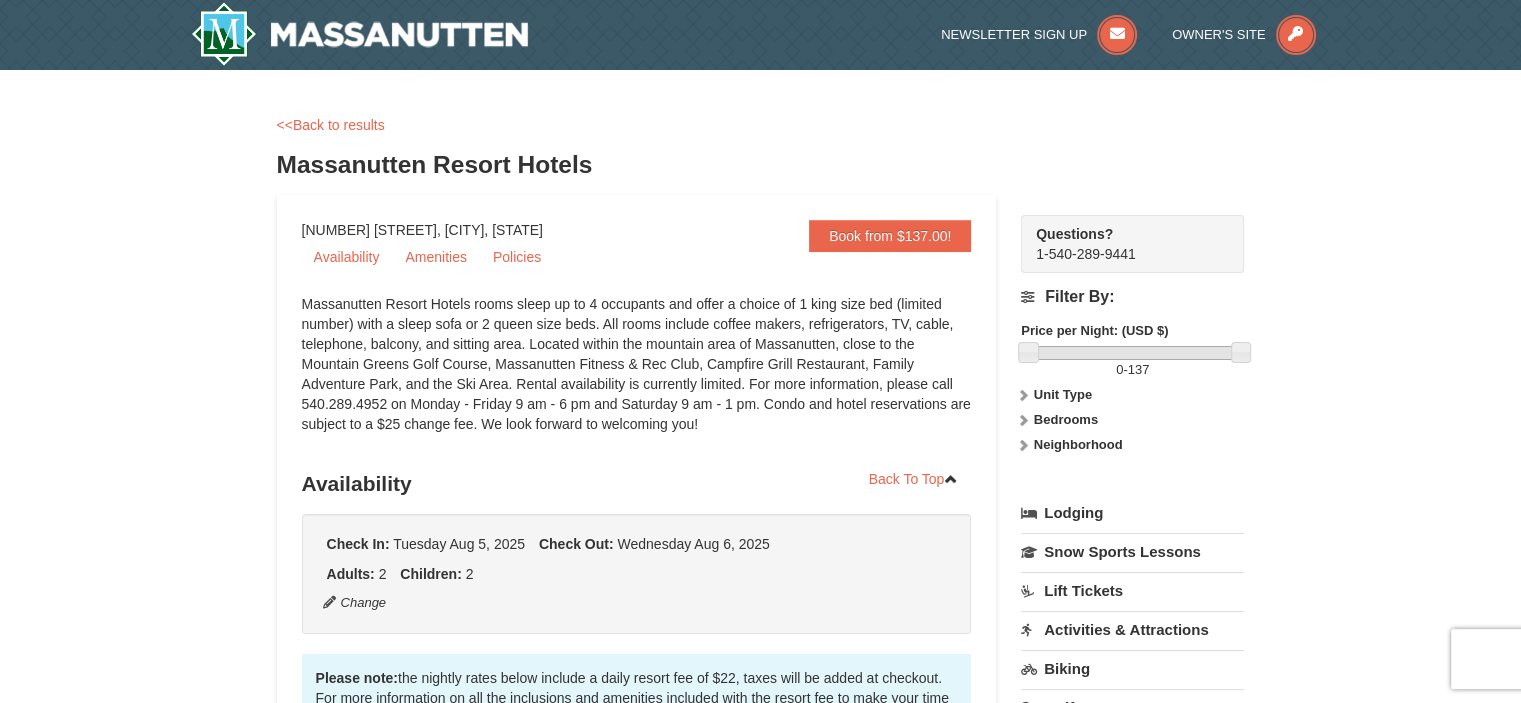 scroll, scrollTop: 124, scrollLeft: 0, axis: vertical 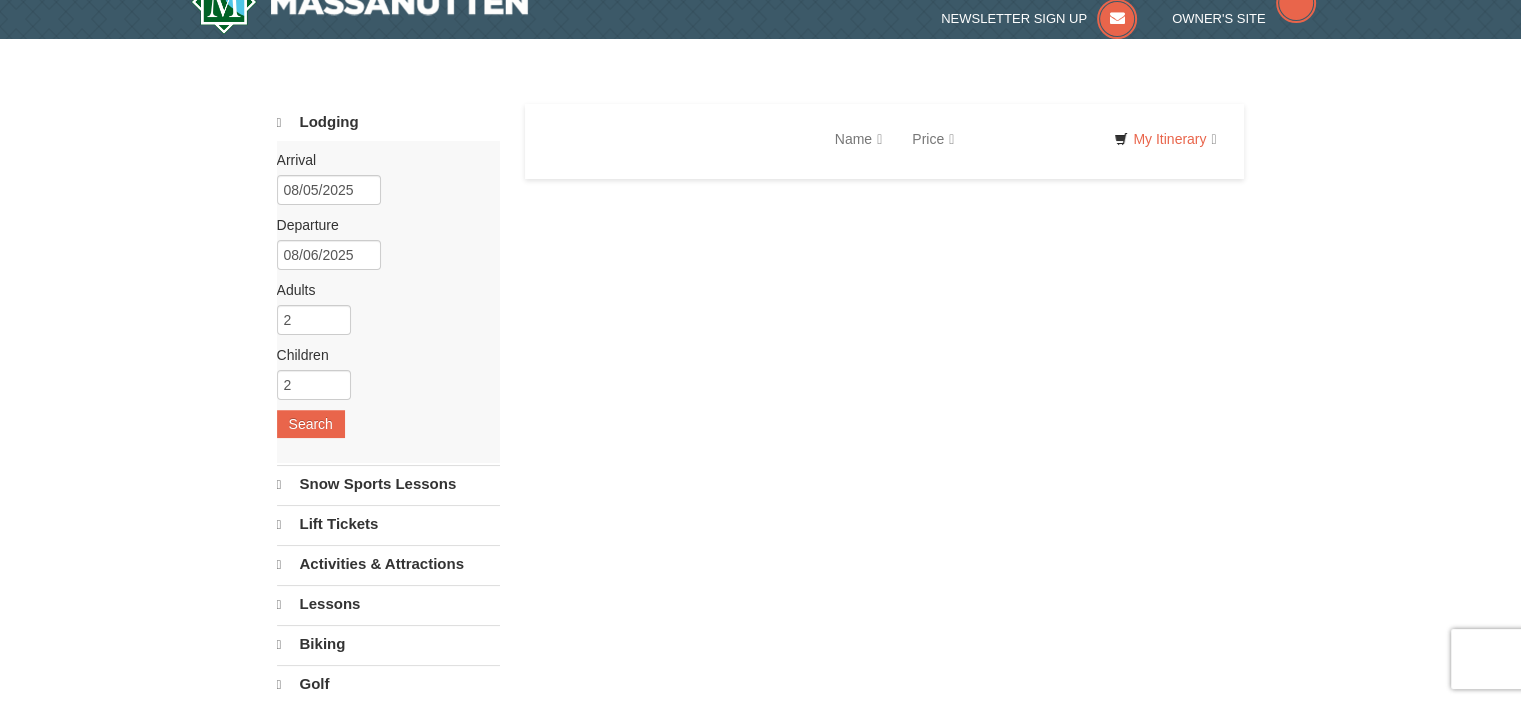 select on "8" 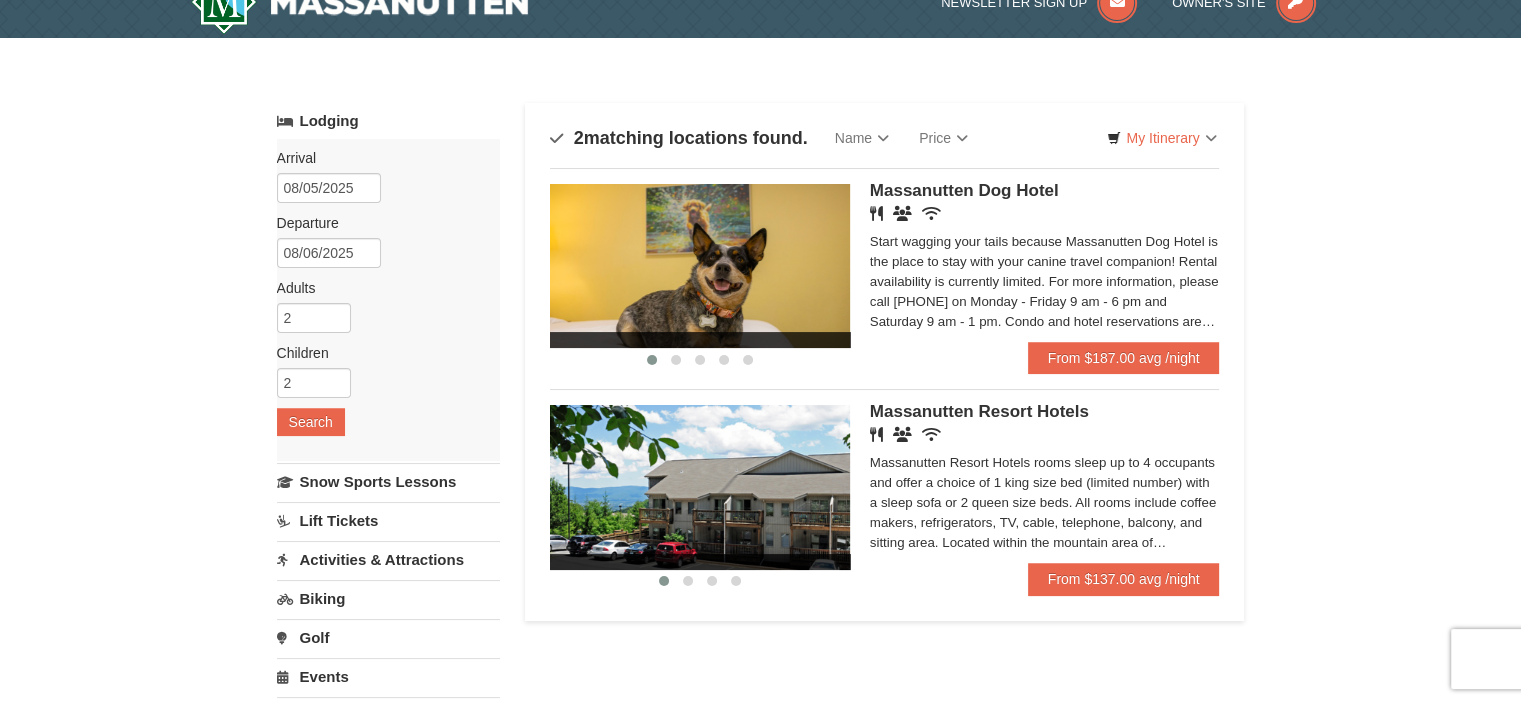 scroll, scrollTop: 0, scrollLeft: 0, axis: both 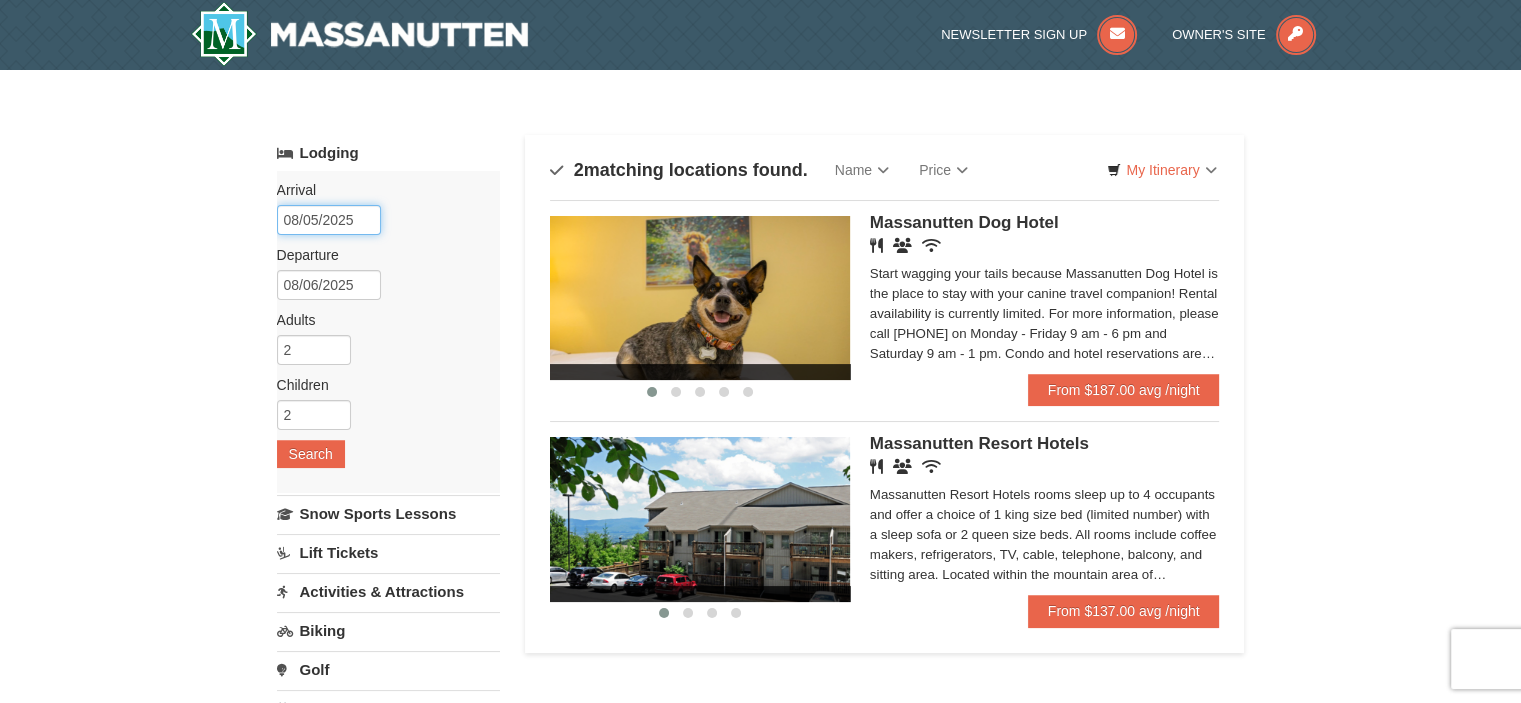 click on "08/05/2025" at bounding box center (329, 220) 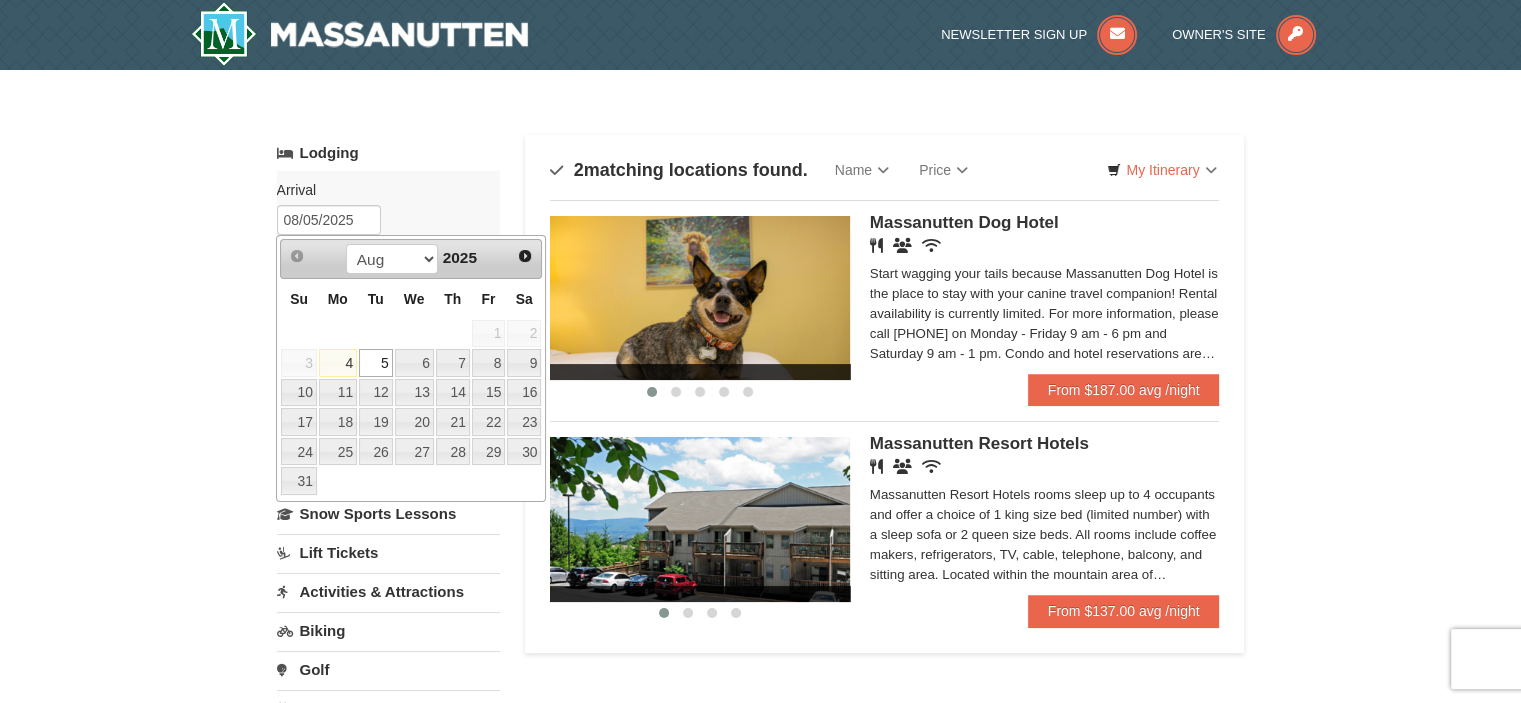click on "6" at bounding box center [414, 363] 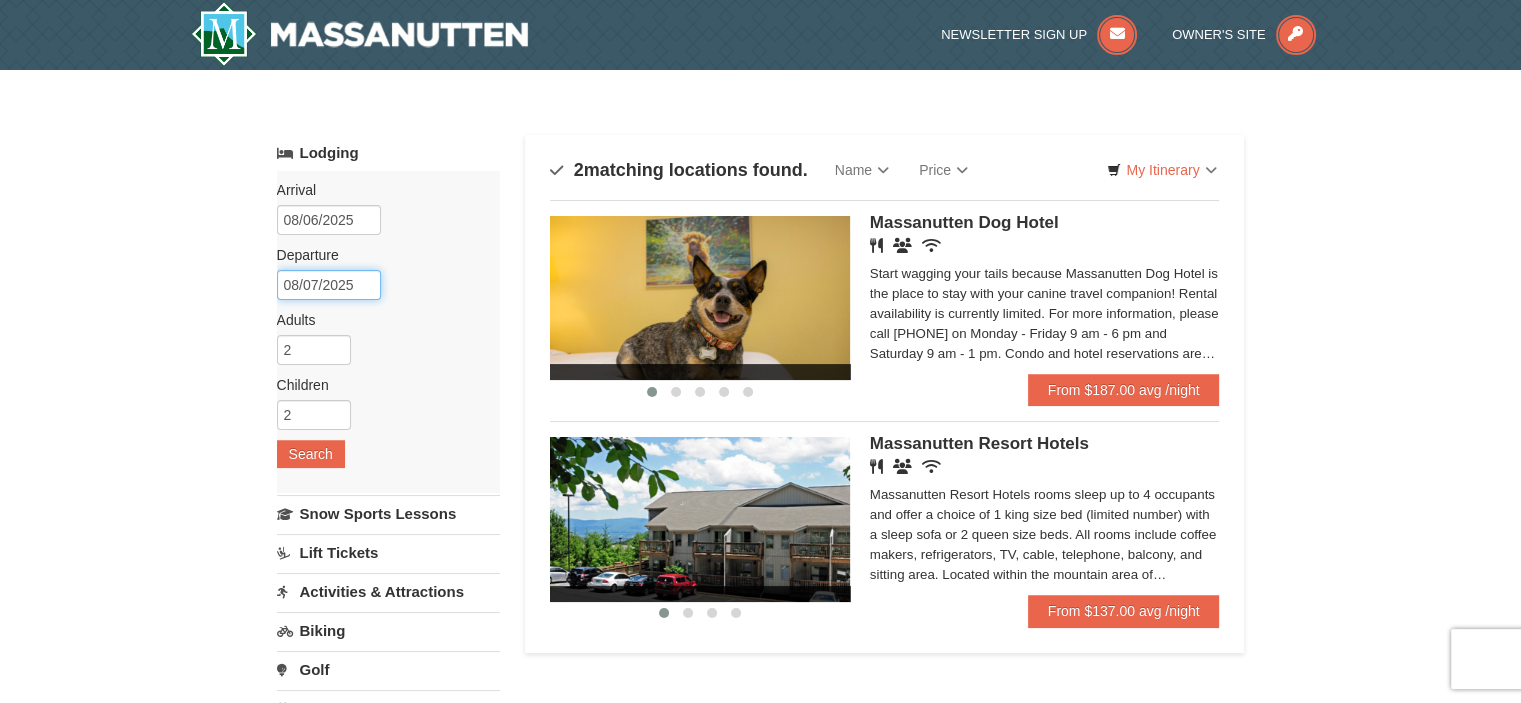 click on "08/07/2025" at bounding box center [329, 285] 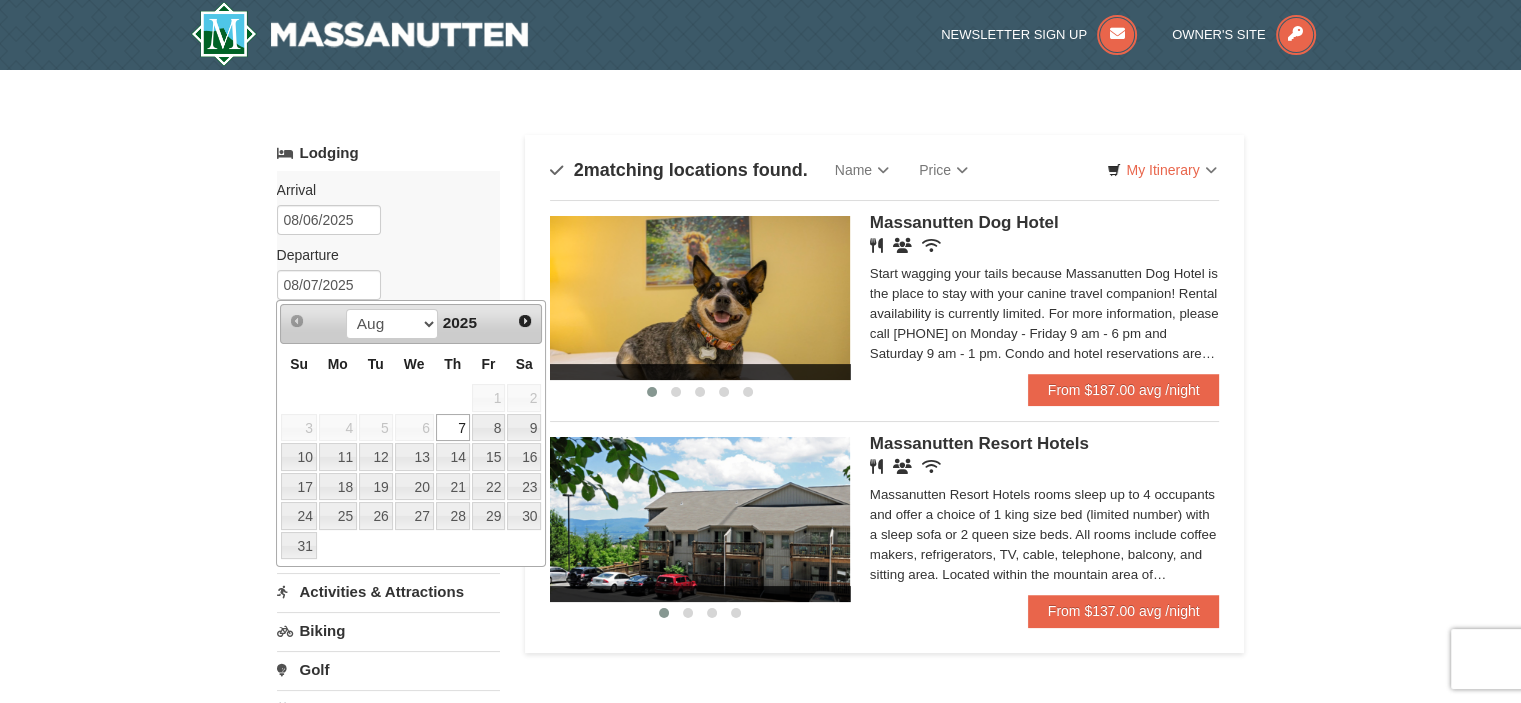 click on "×
Categories
Map
List
Filter
My Itinerary
Questions?  1-540-289-9441
Lodging
Arrival Please format dates MM/DD/YYYY
08/06/2025
Departure Please format dates MM/DD/YYYY
08/07/2025
Adults
2 Children" at bounding box center [760, 639] 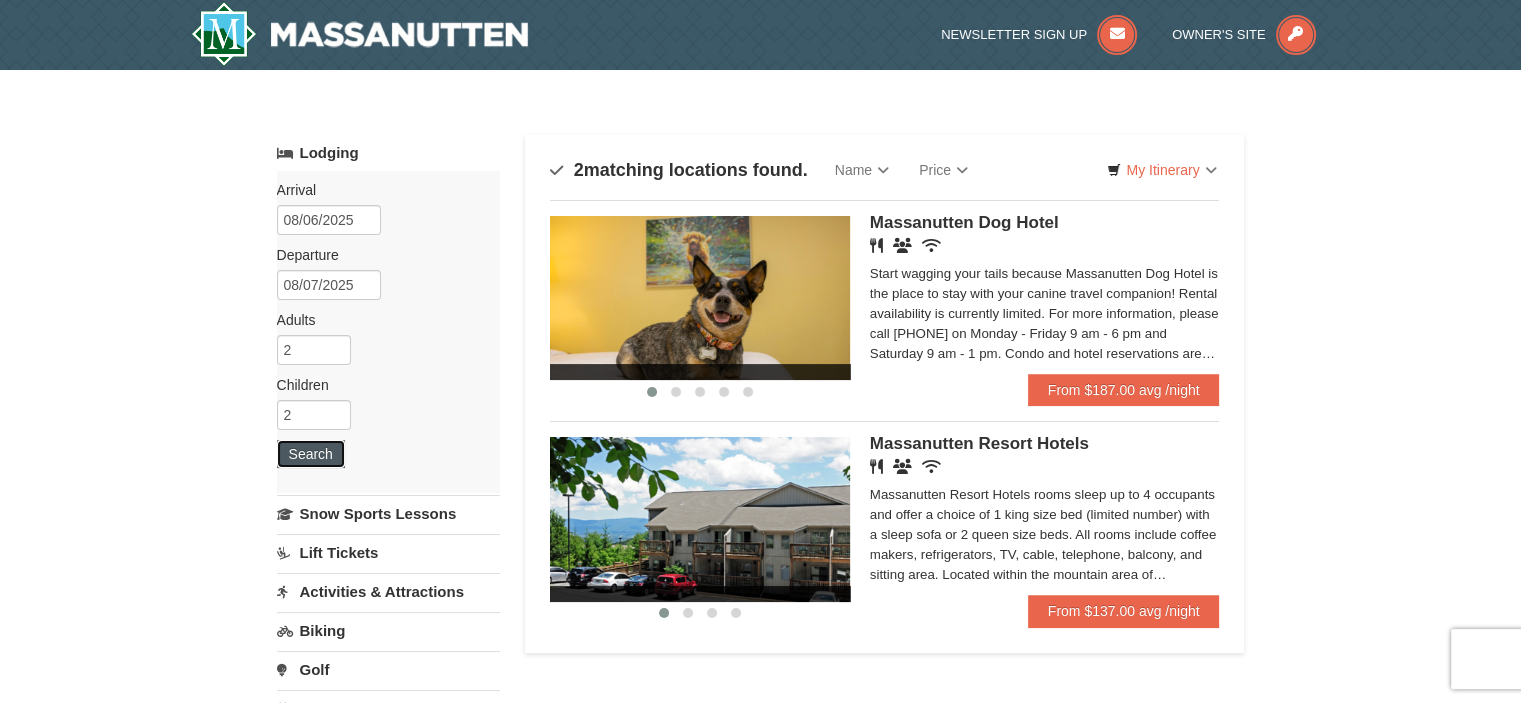 click on "Search" at bounding box center (311, 454) 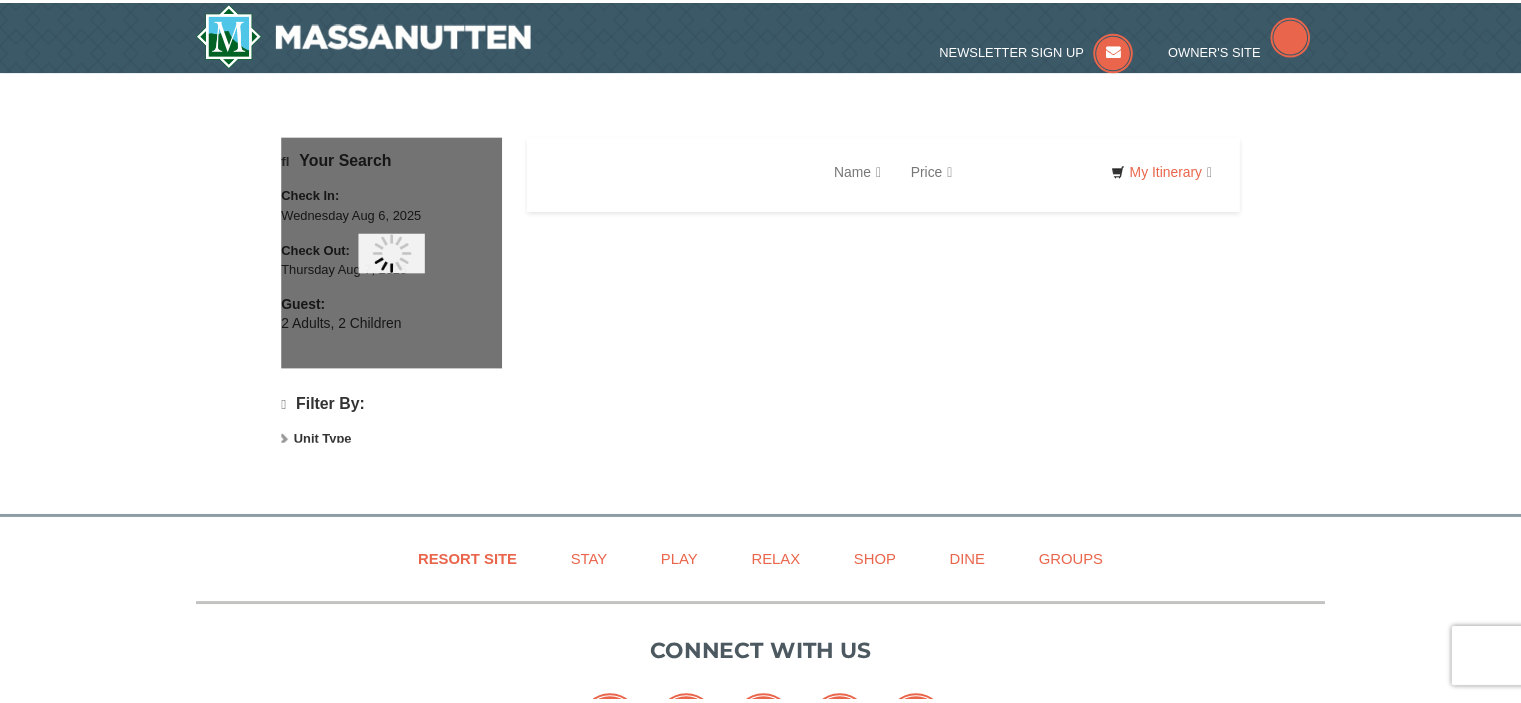 scroll, scrollTop: 0, scrollLeft: 0, axis: both 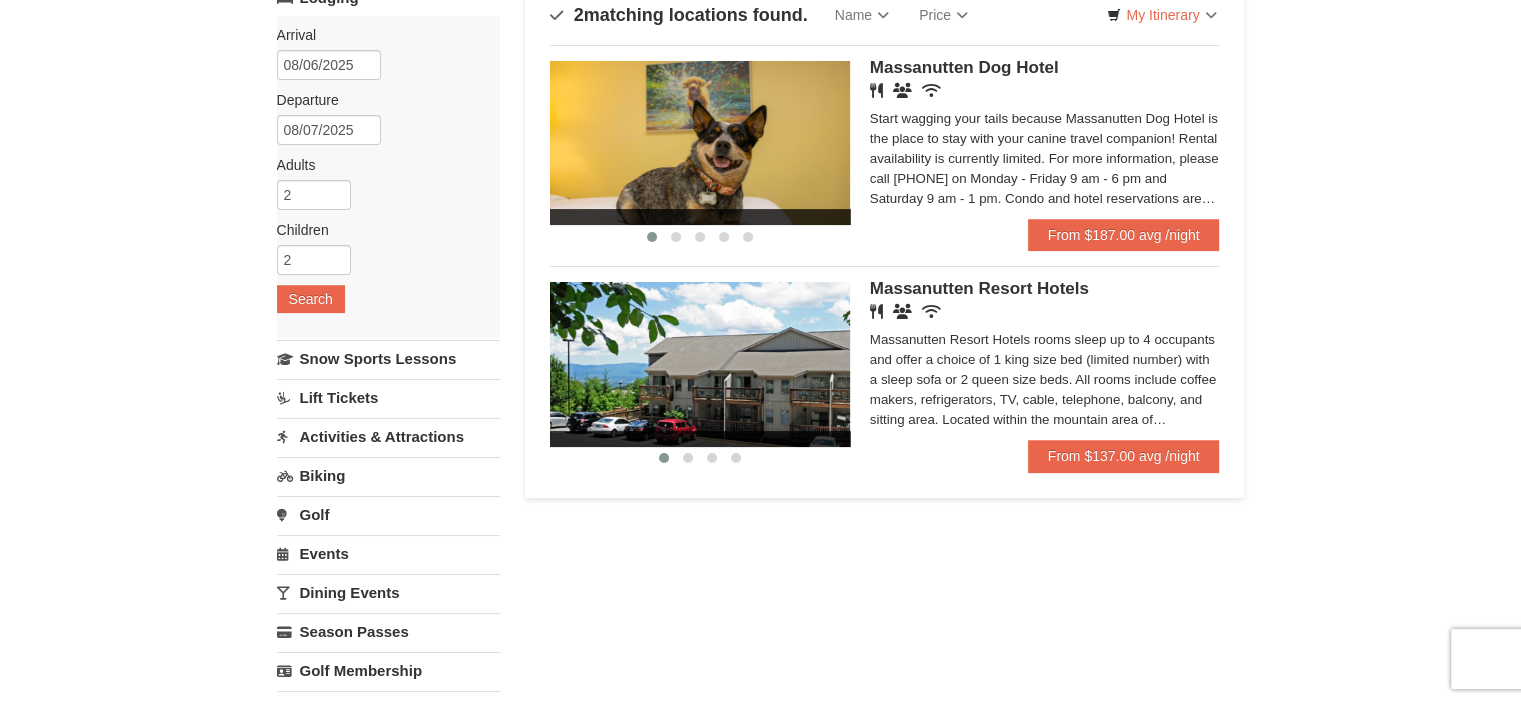 click on "Massanutten Resort Hotels rooms sleep up to 4 occupants and offer a choice of 1 king size bed (limited number) with a sleep sofa or 2 queen size beds. All rooms include coffee makers, refrigerators, TV, cable, telephone, balcony, and sitting area. Located within the mountain area of Massanutten, close to the Mountain Greens Golf Course, Massanutten Fitness & Rec Club, Campfire Grill Restaurant, Family Adventure Park, and the Ski Area.
Rental availability is currently limited. For more information, please call 540.289.4952 on Monday - Friday 9 am - 6 pm and Saturday 9 am - 1 pm. Condo and hotel reservations are subject to a $25 change fee.
We look forward to welcoming you!" at bounding box center [1045, 380] 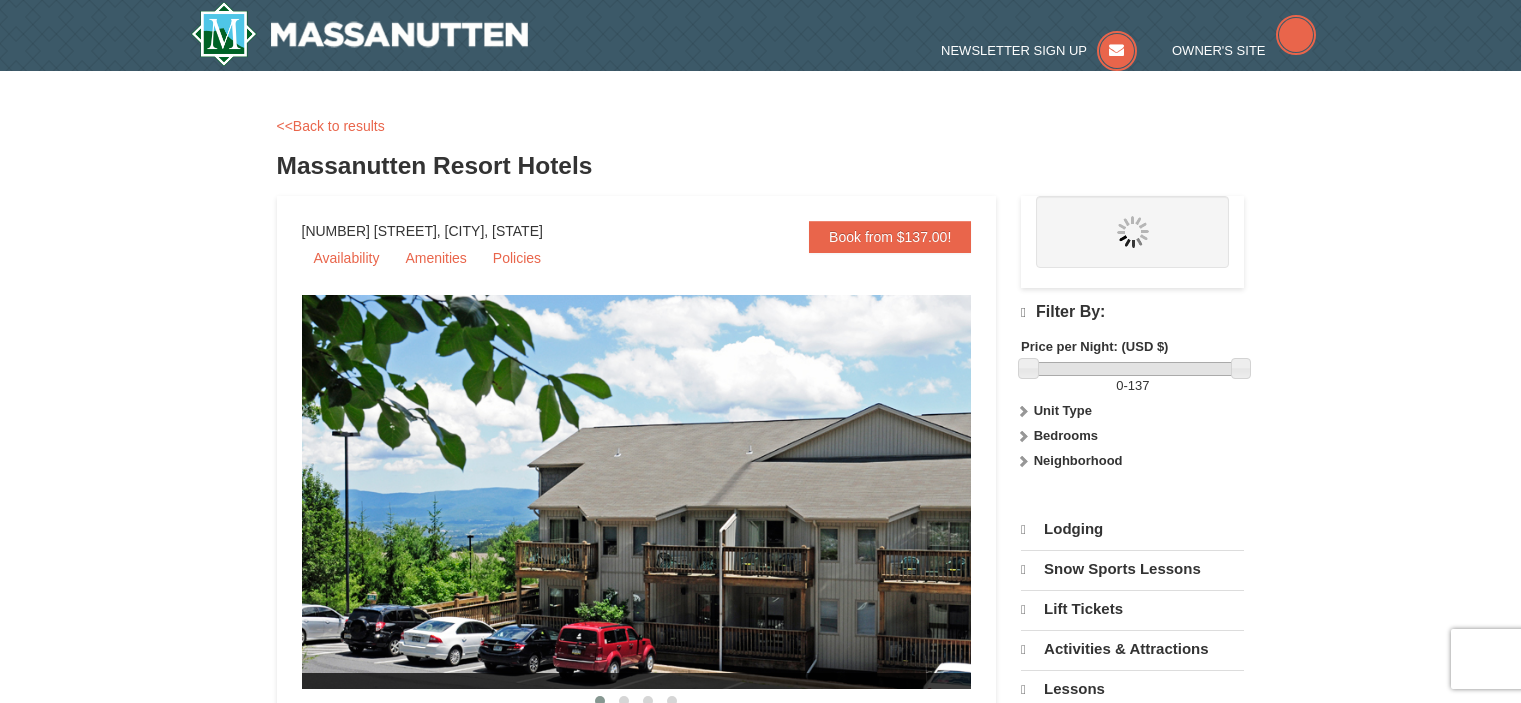 scroll, scrollTop: 0, scrollLeft: 0, axis: both 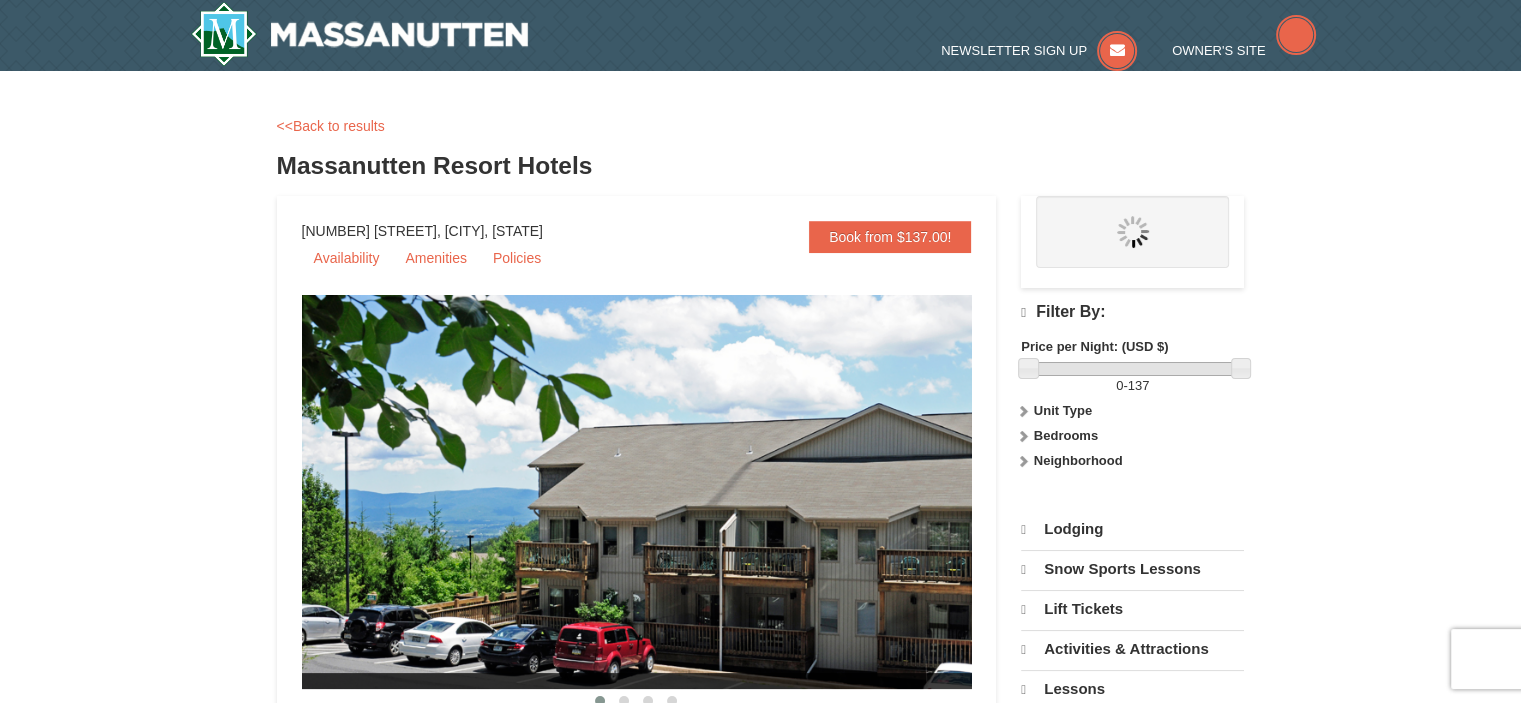 select on "8" 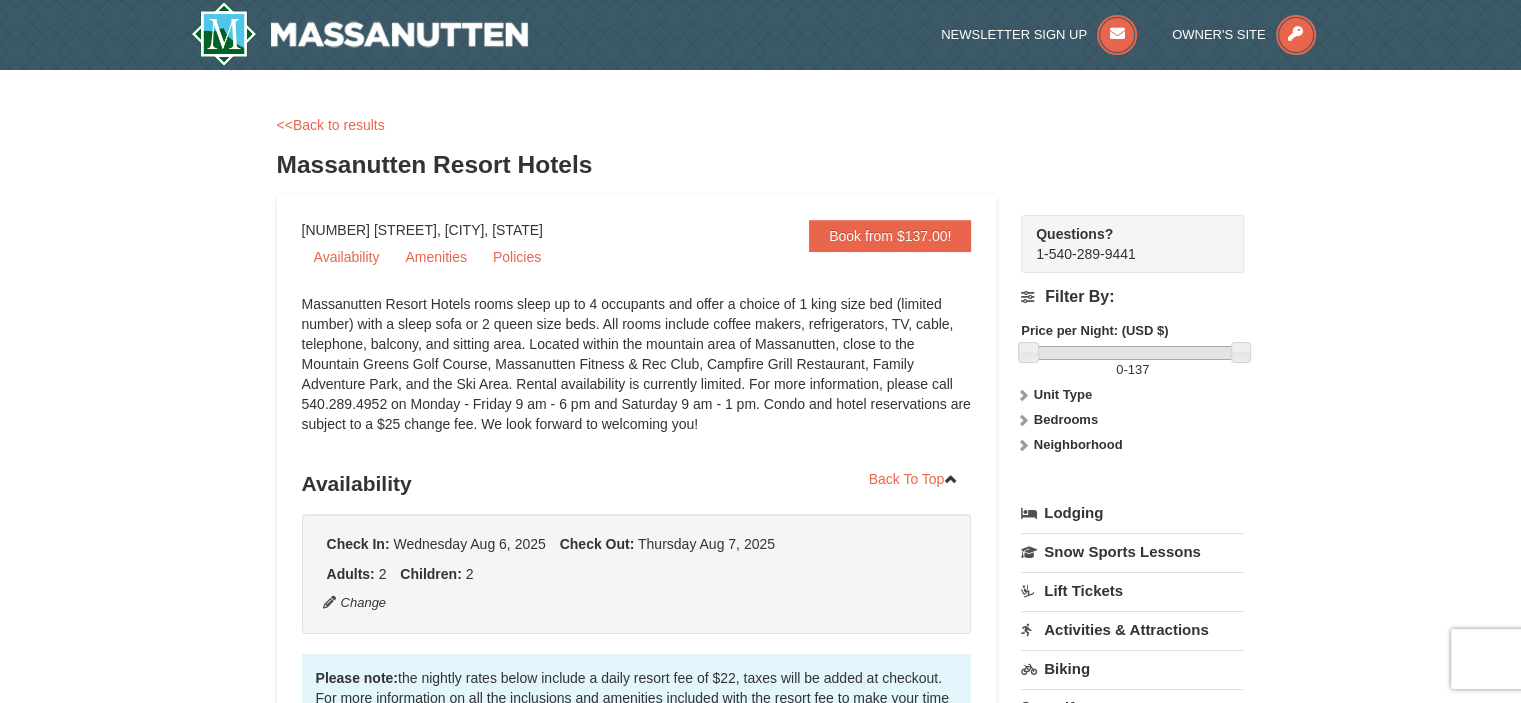 scroll, scrollTop: 0, scrollLeft: 0, axis: both 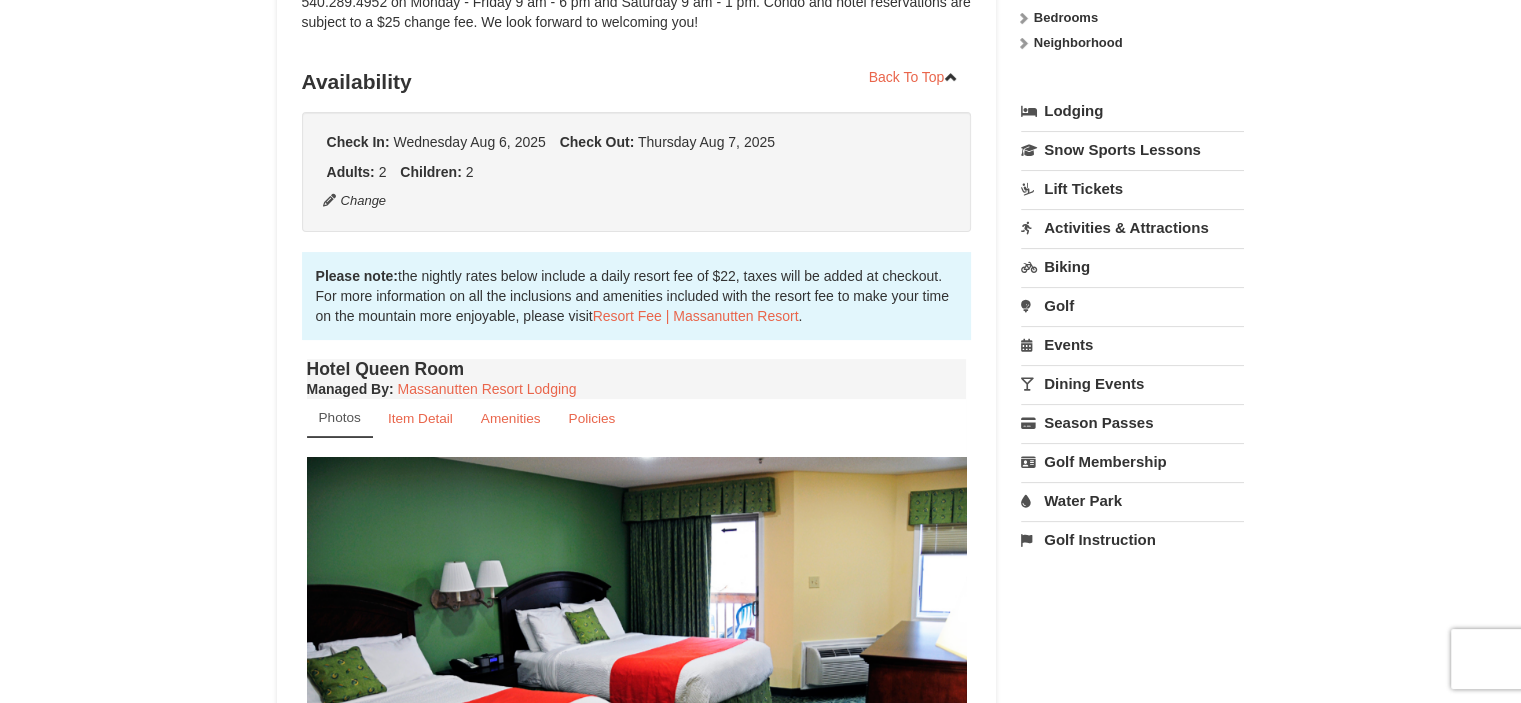 click on "Water Park" at bounding box center (1132, 500) 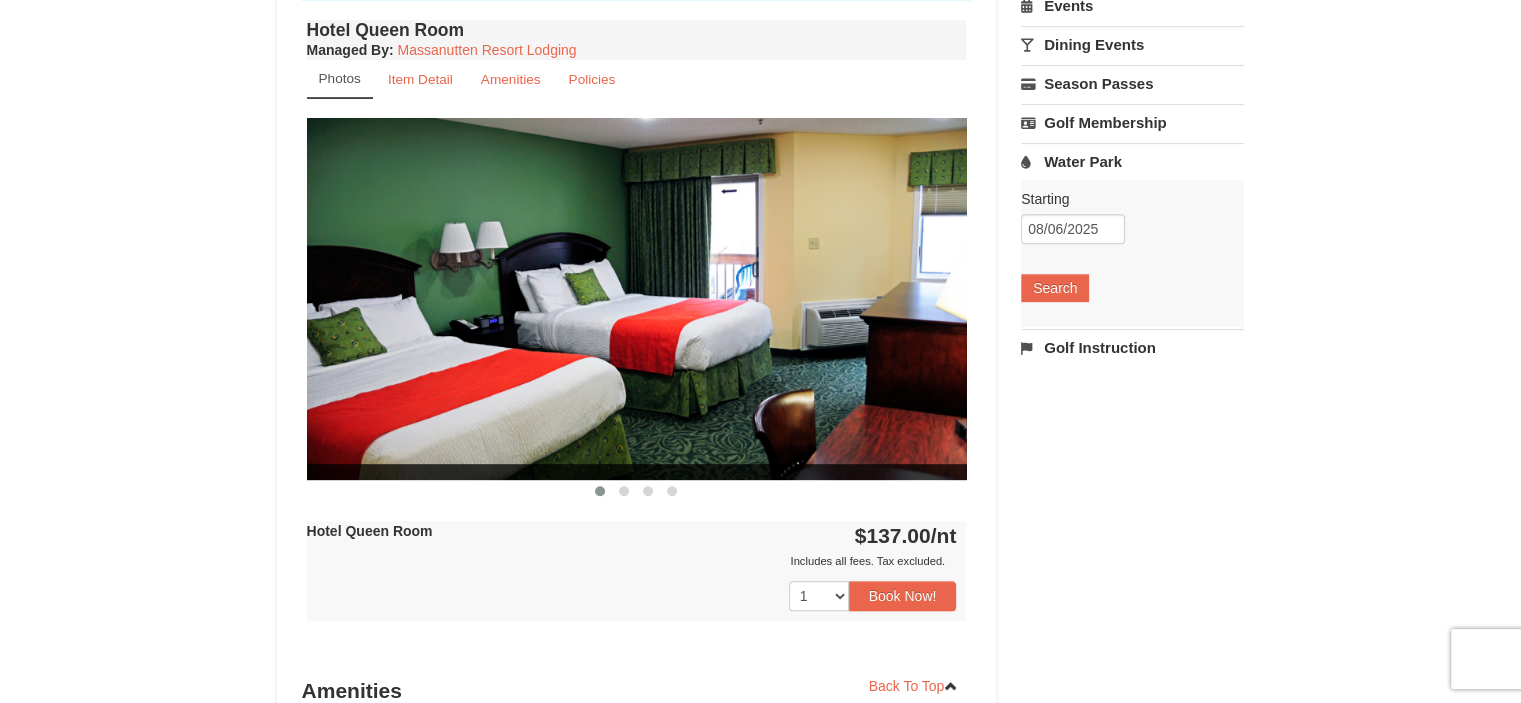 scroll, scrollTop: 752, scrollLeft: 0, axis: vertical 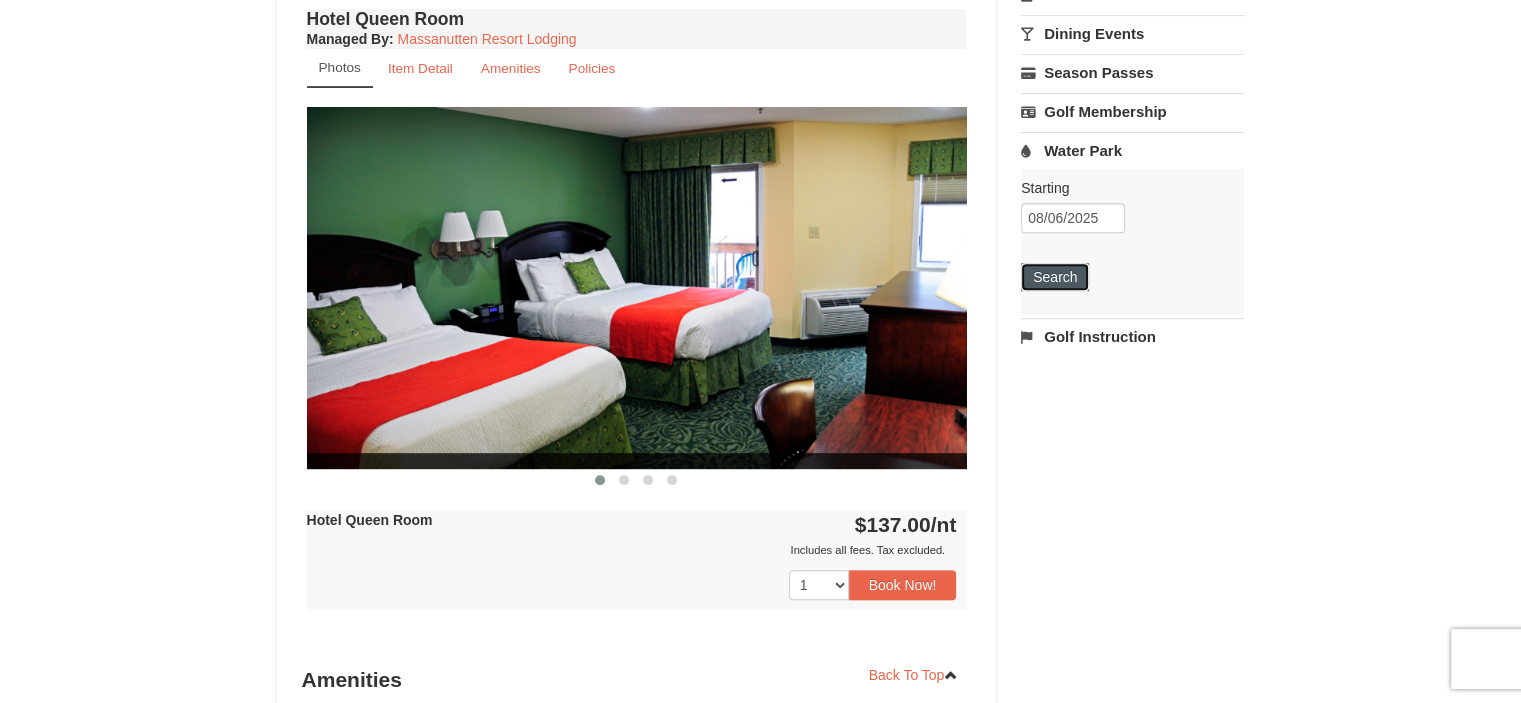 click on "Search" at bounding box center [1055, 277] 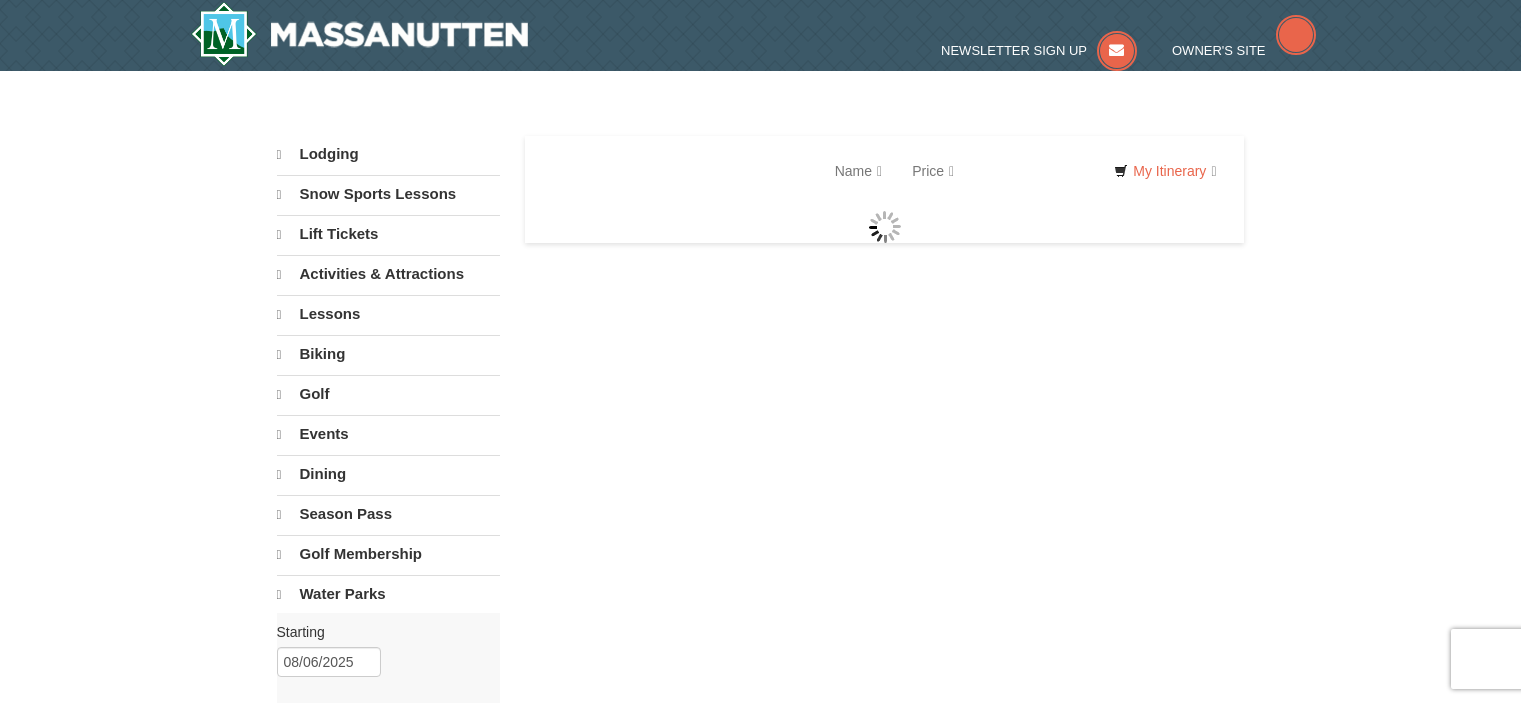scroll, scrollTop: 0, scrollLeft: 0, axis: both 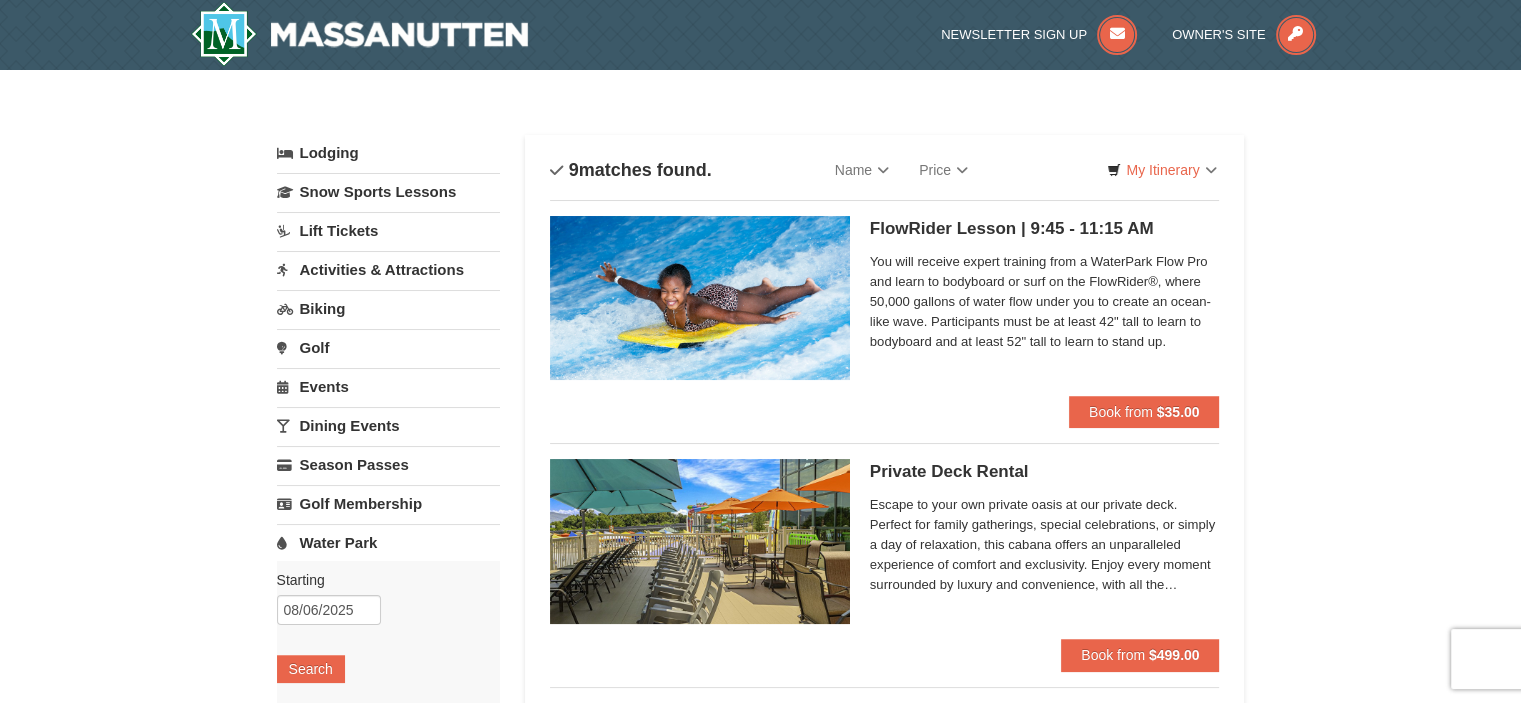 click on "Dining Events" at bounding box center (388, 425) 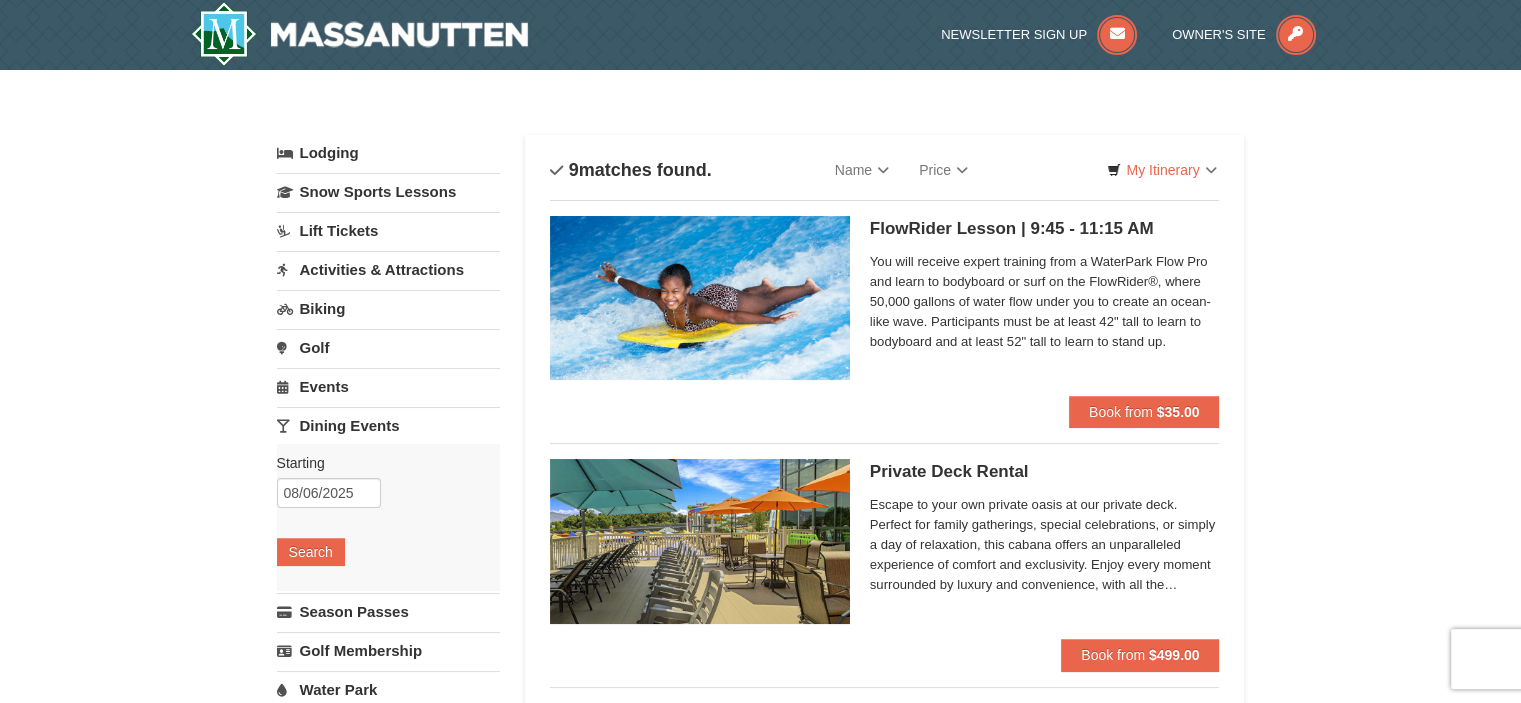 click on "Activities & Attractions" at bounding box center [388, 269] 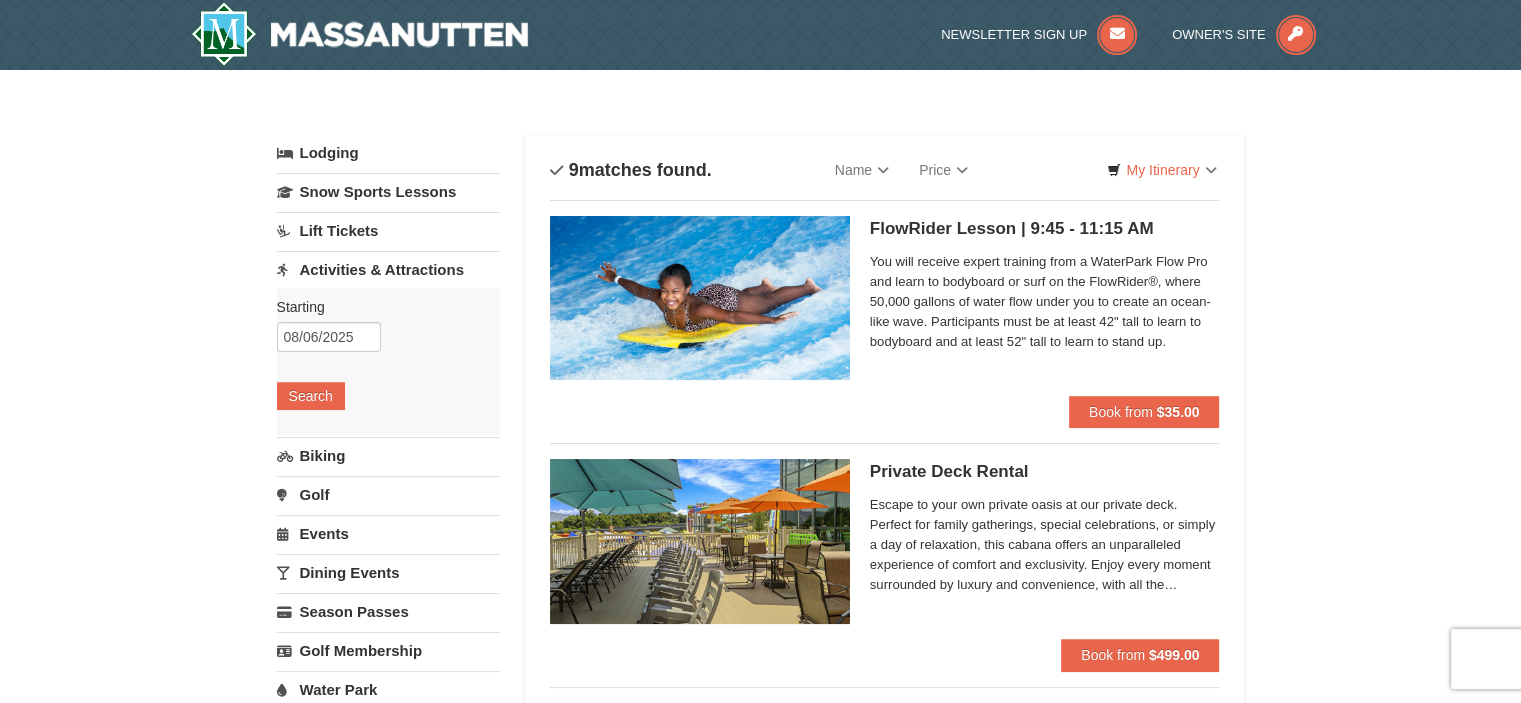 click on "Lodging" at bounding box center [388, 153] 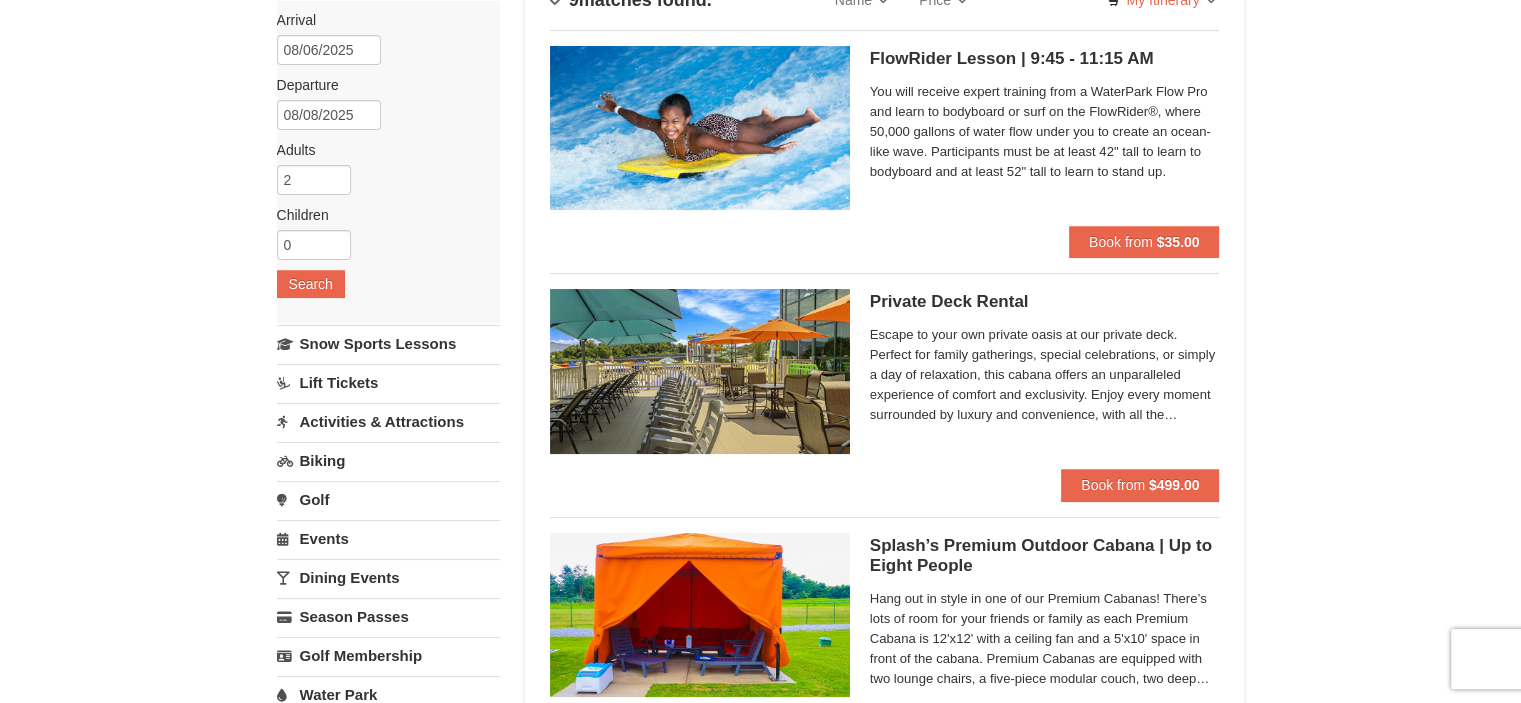 scroll, scrollTop: 0, scrollLeft: 0, axis: both 